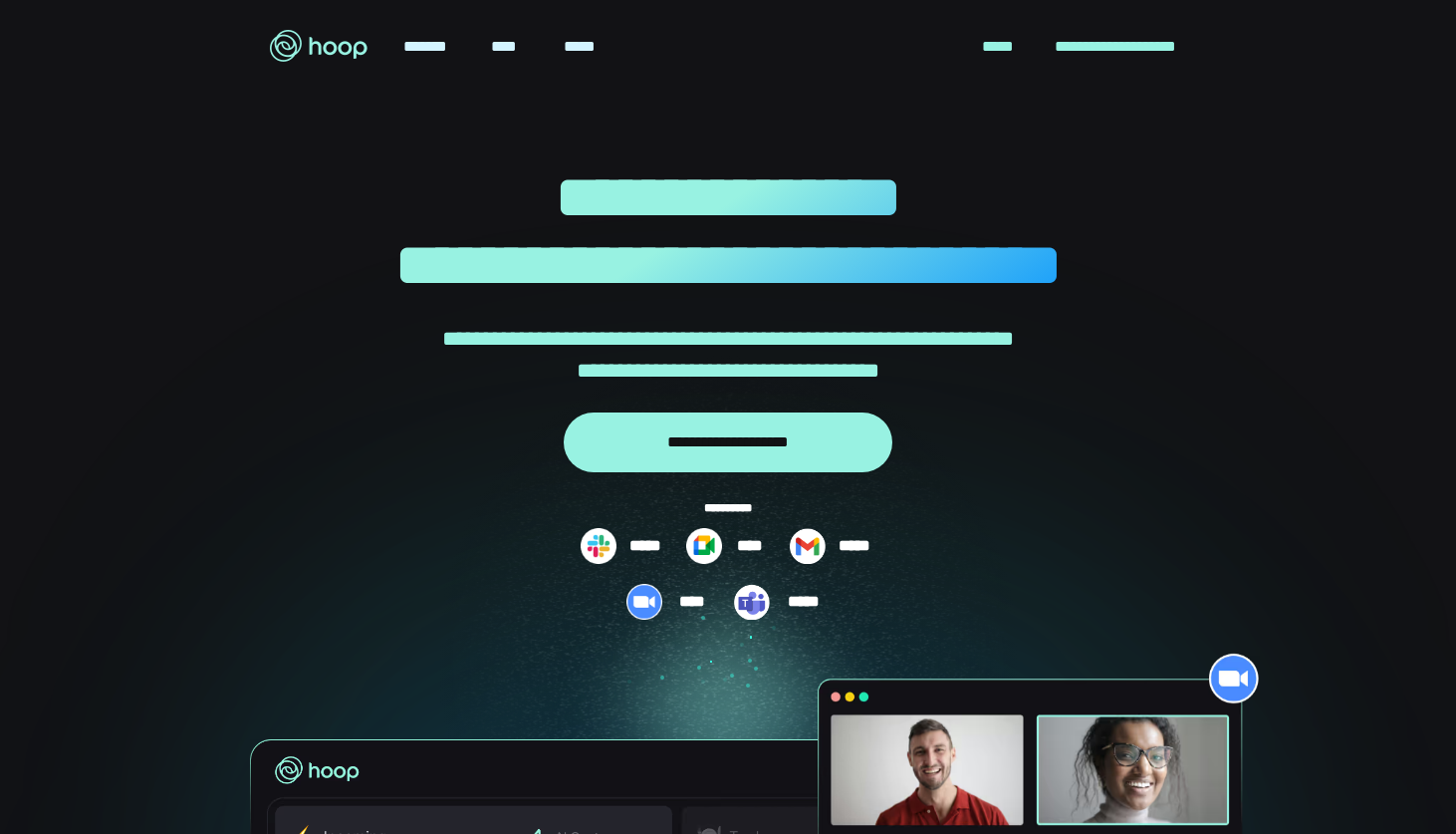 scroll, scrollTop: 0, scrollLeft: 0, axis: both 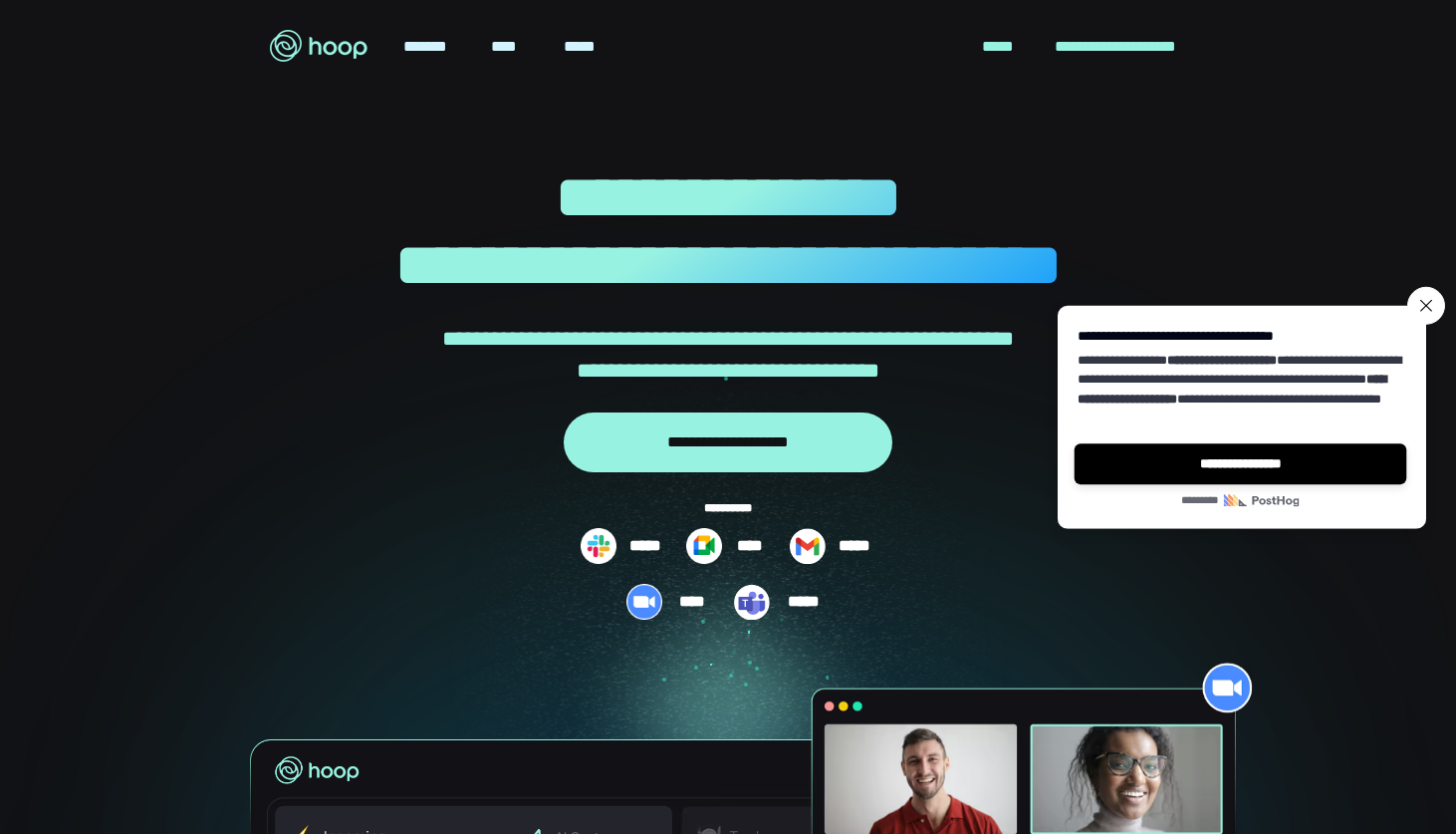 click on "**********" at bounding box center [1241, 463] 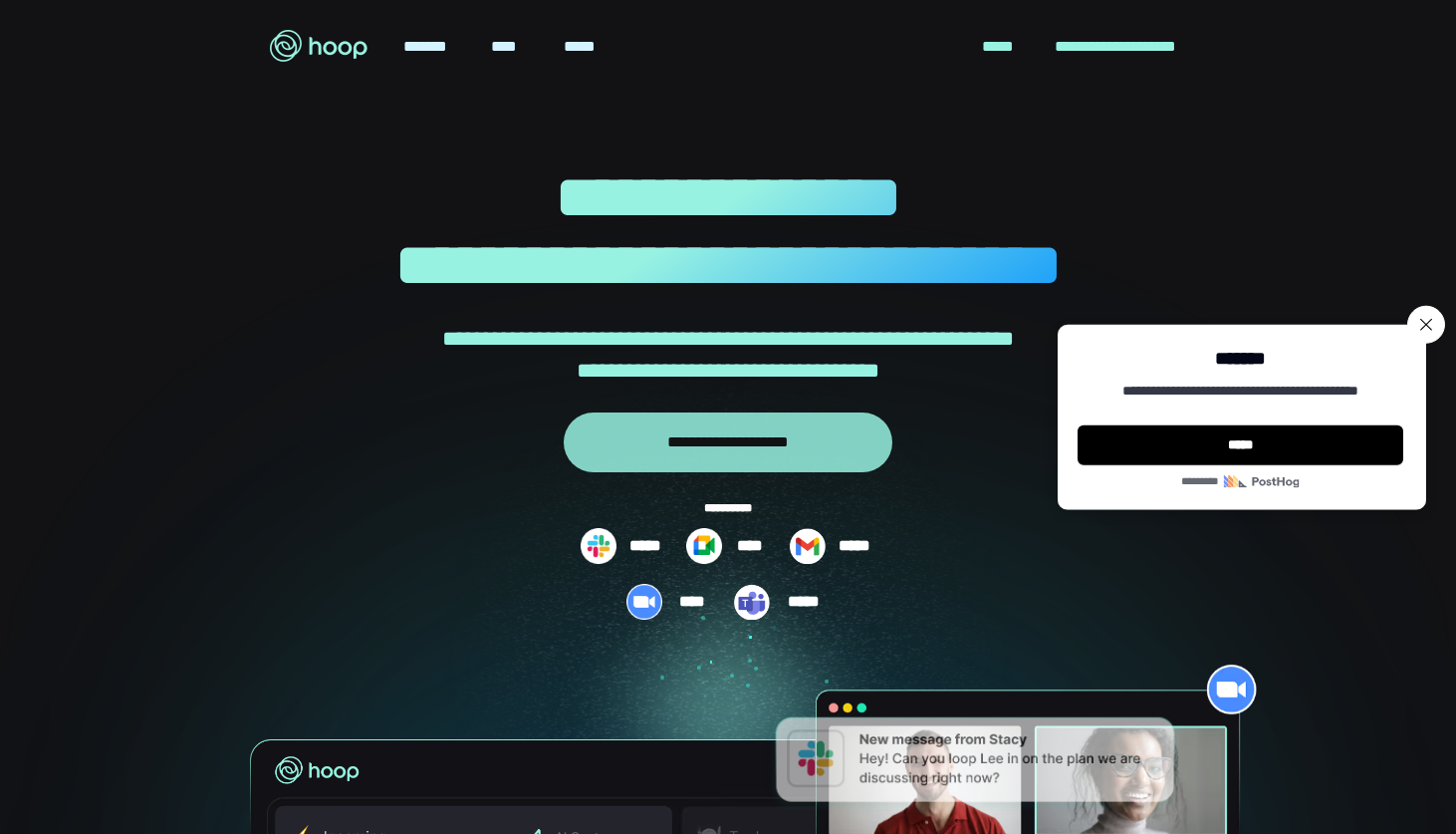 click on "**********" at bounding box center (728, 442) 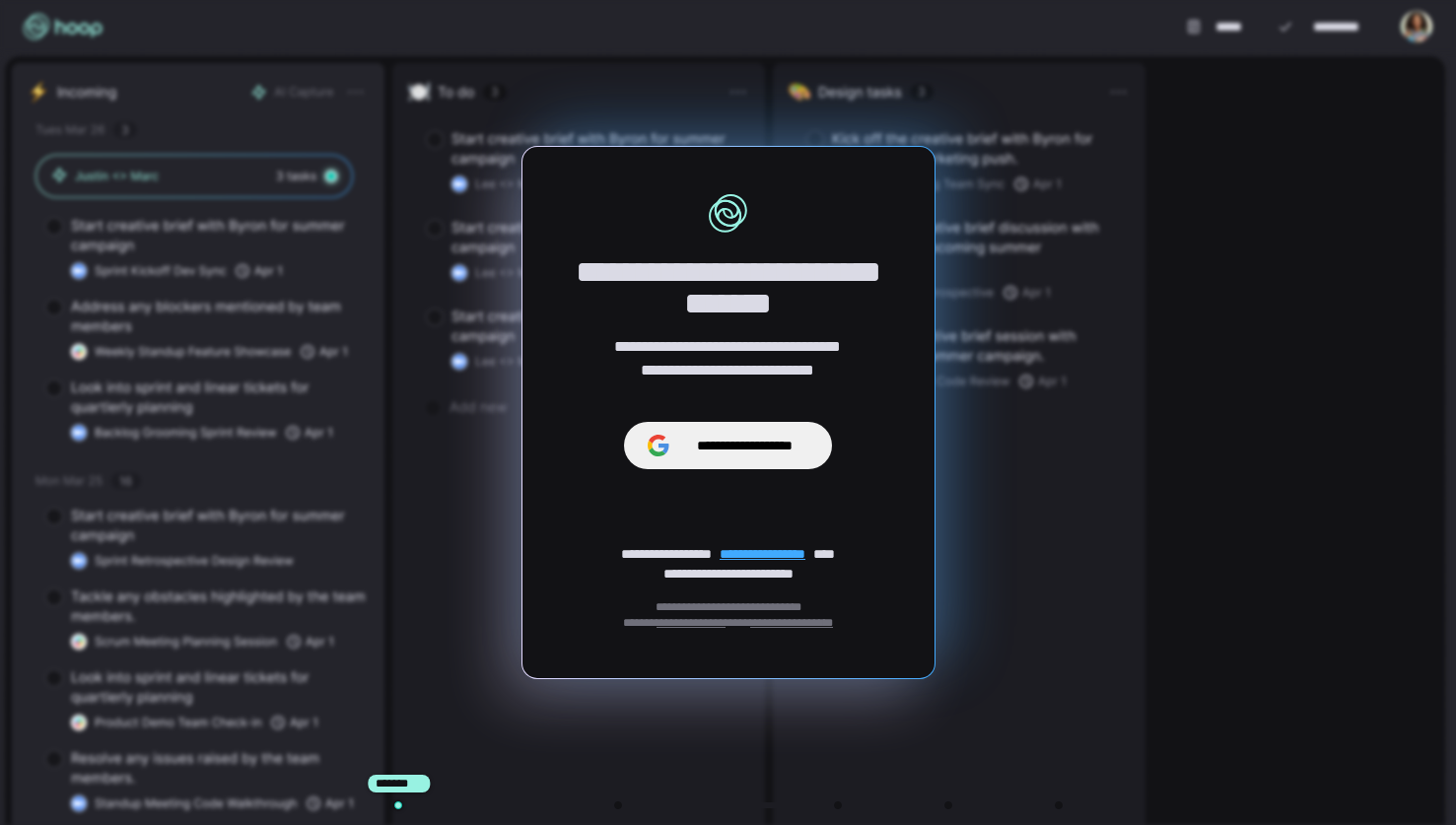 scroll, scrollTop: 0, scrollLeft: 0, axis: both 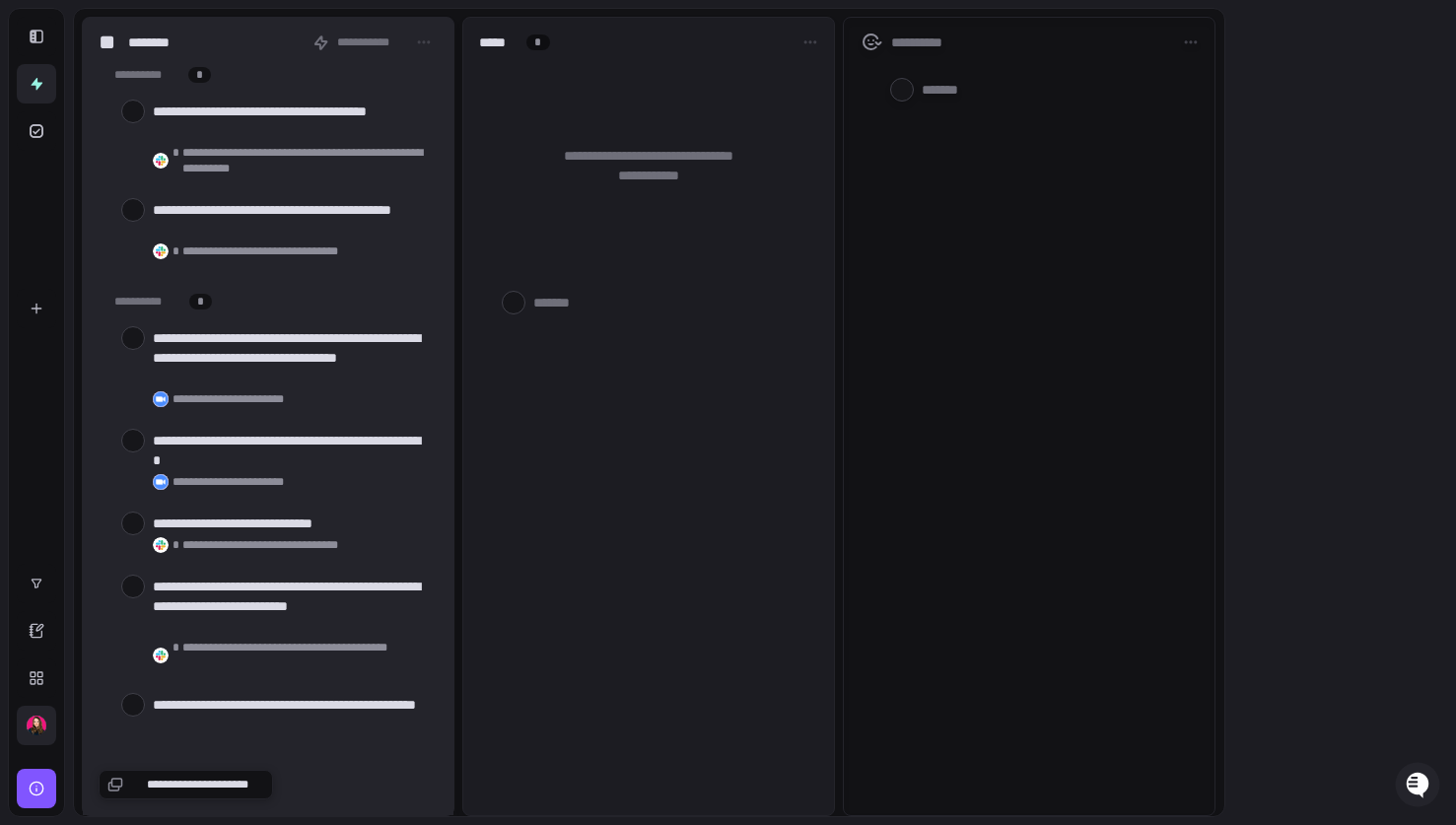 click at bounding box center (36, 725) 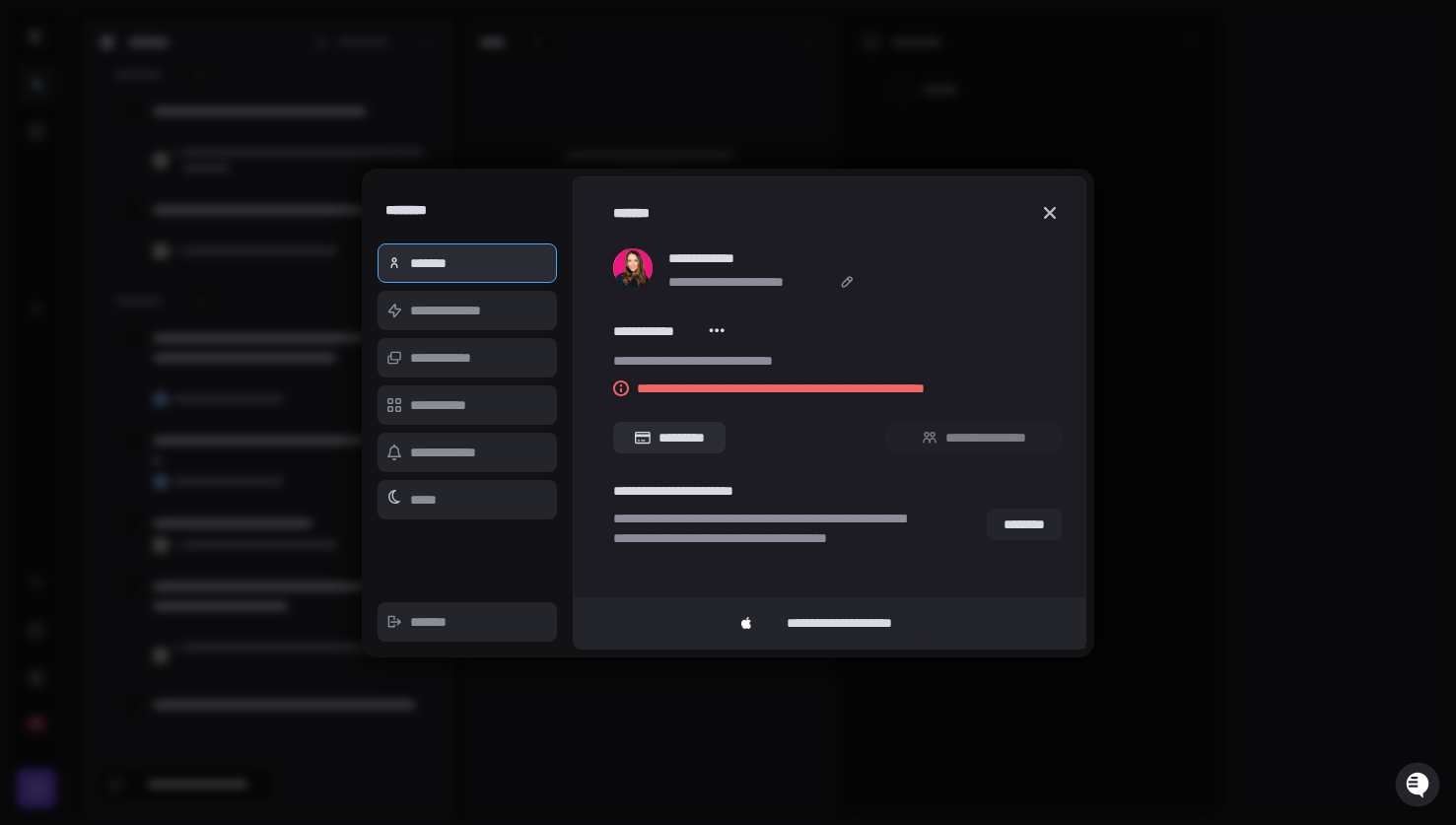 click on "*********" at bounding box center (669, 438) 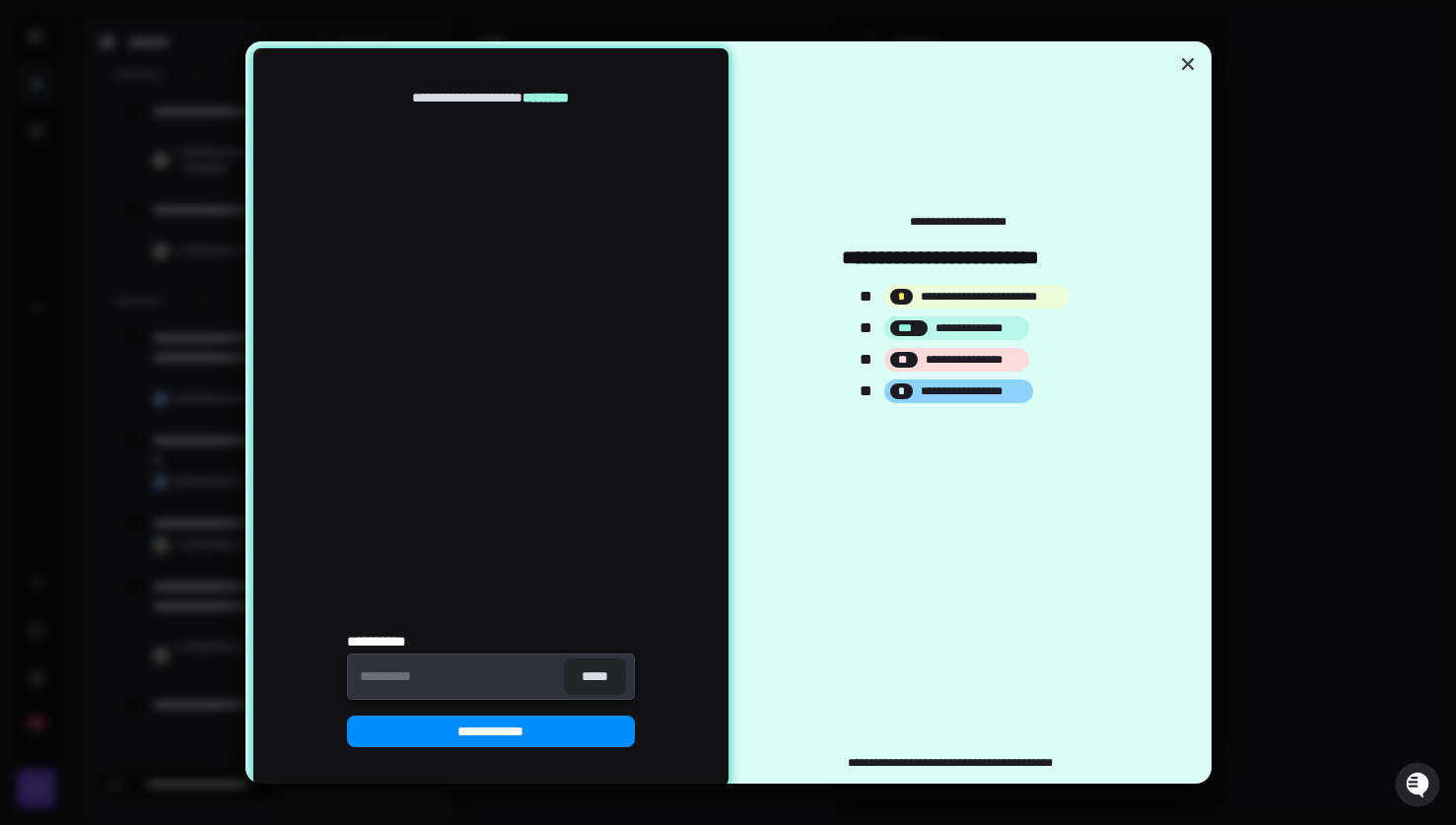 scroll, scrollTop: 0, scrollLeft: 0, axis: both 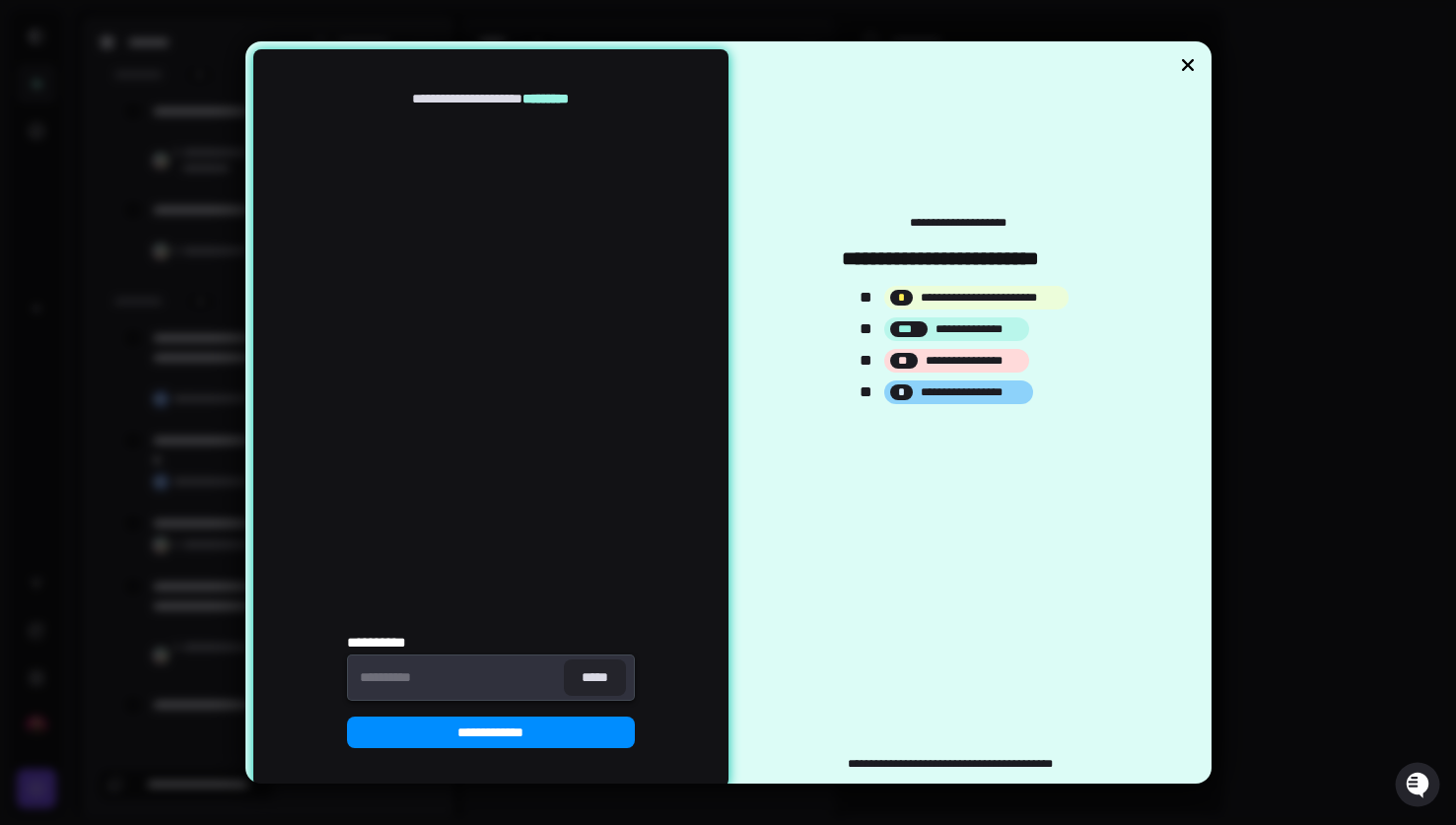 click 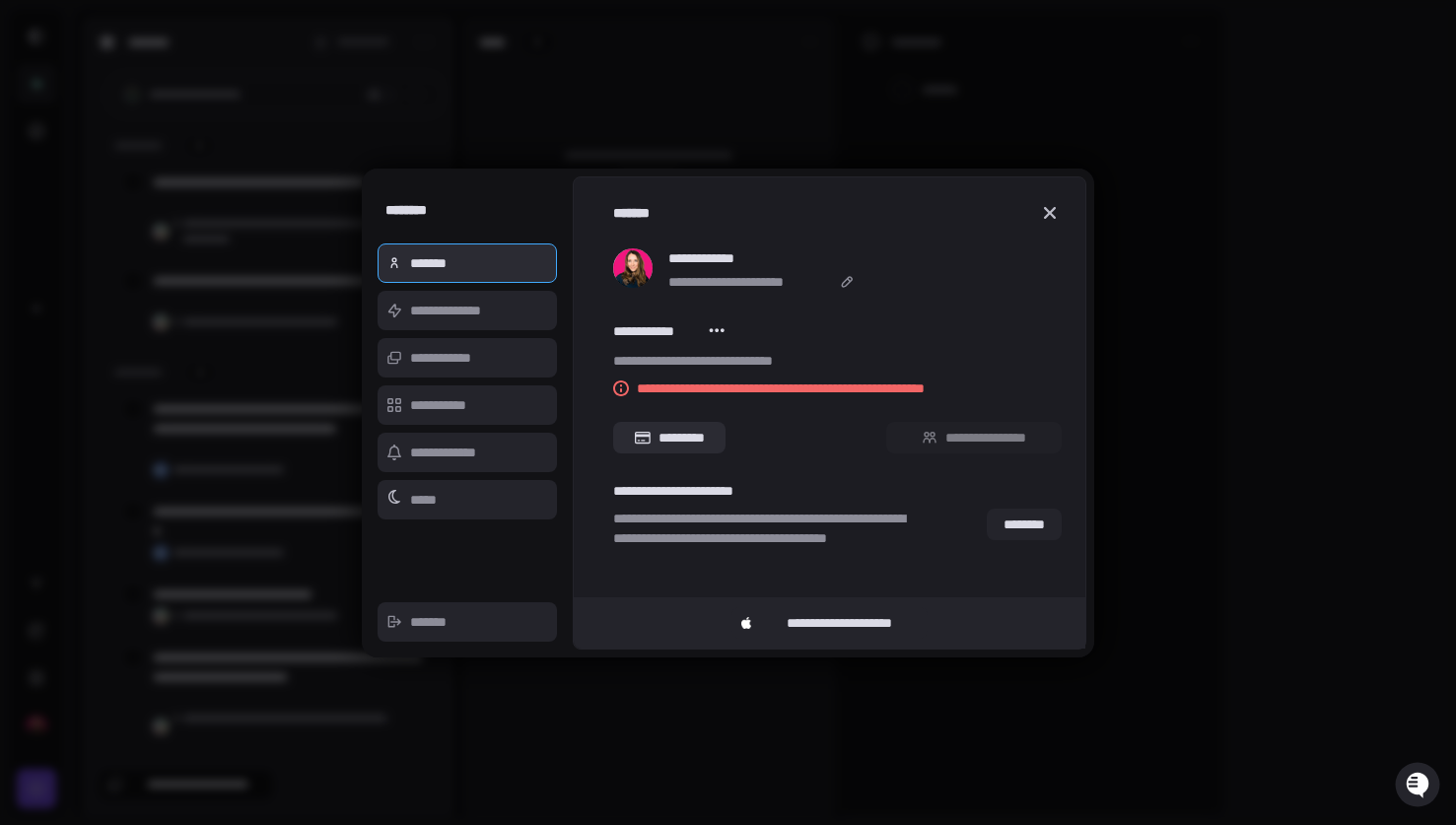 click on "*********" at bounding box center [669, 438] 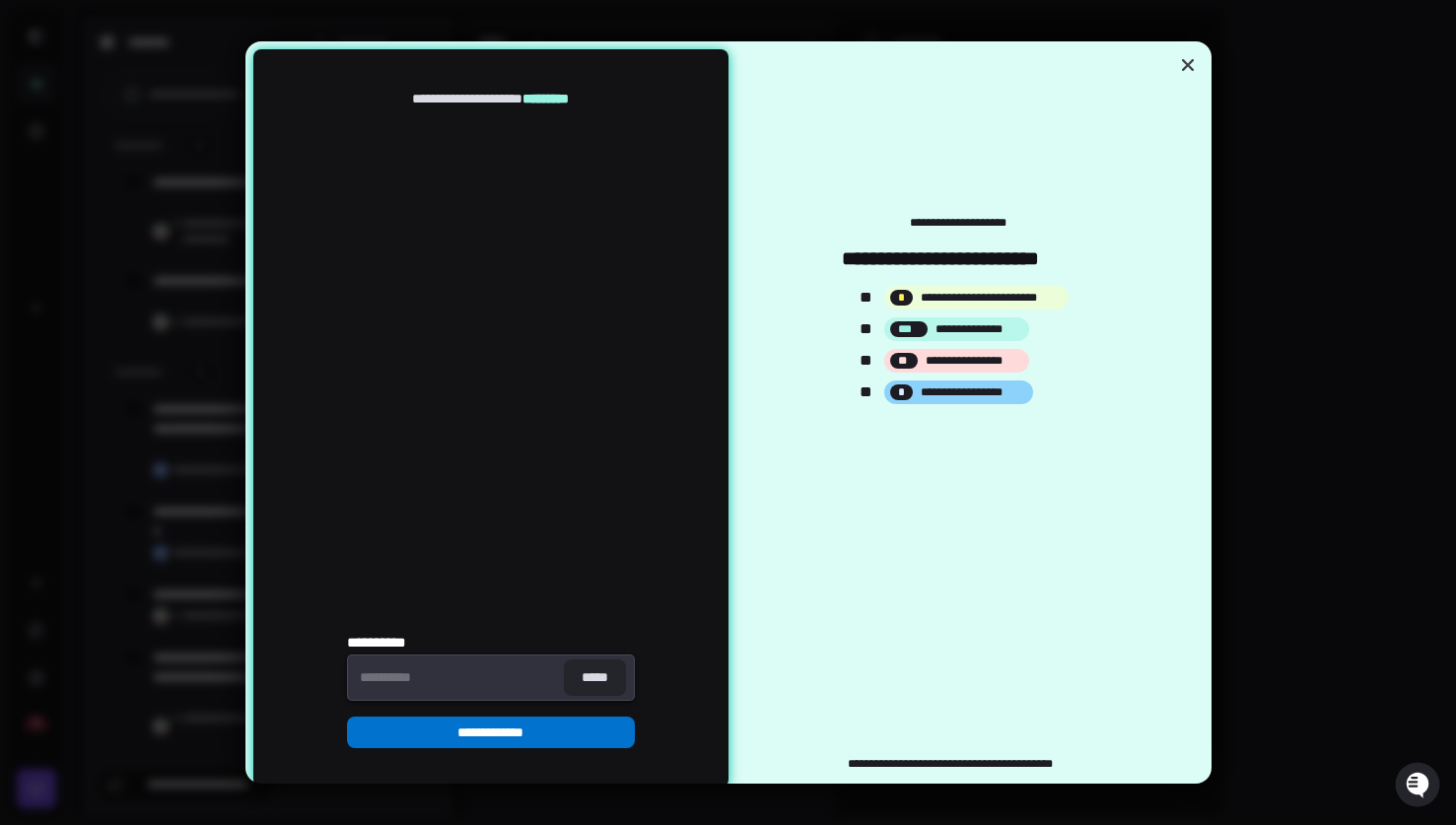 click on "**********" at bounding box center (491, 732) 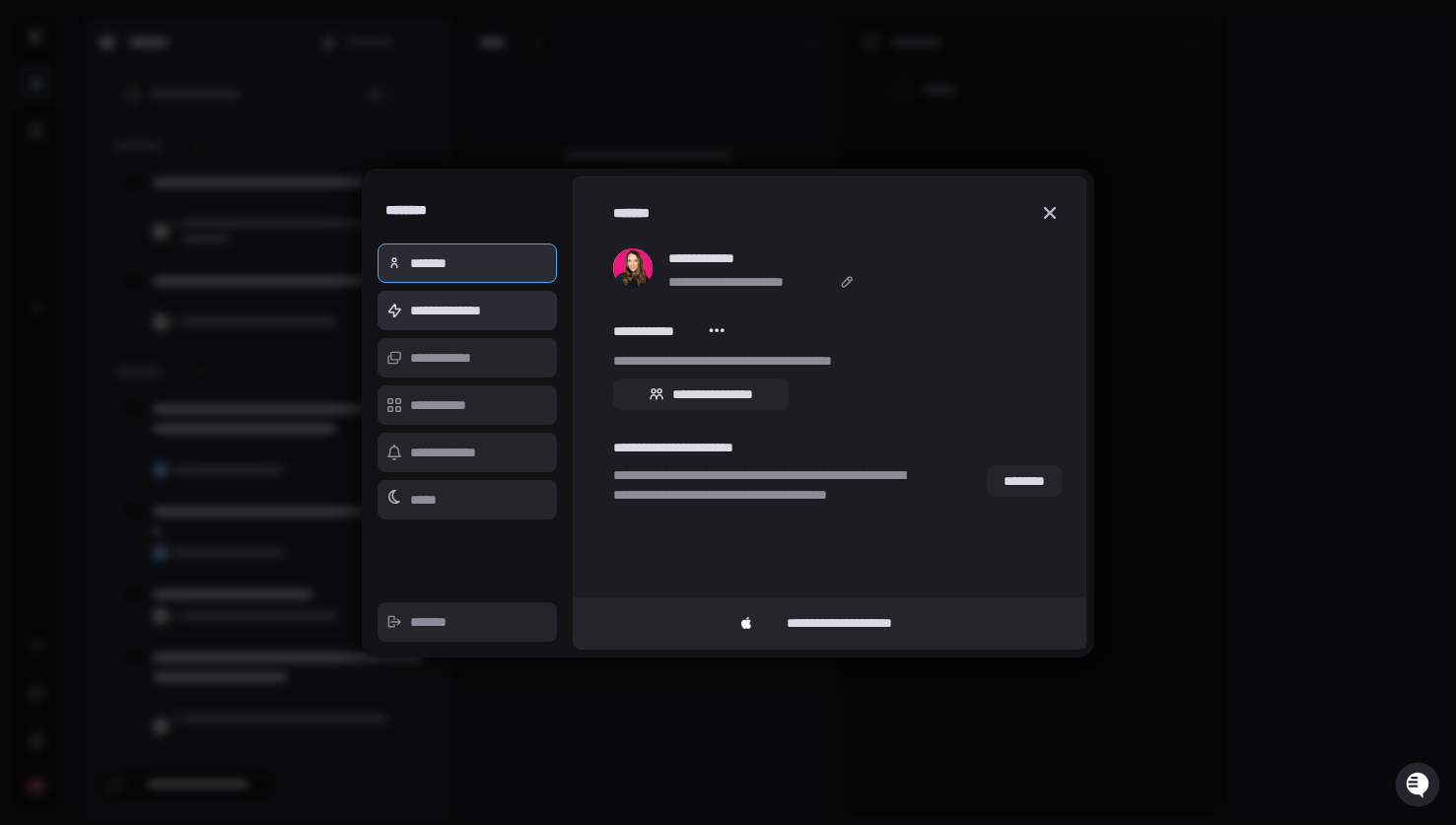 click on "**********" at bounding box center [467, 310] 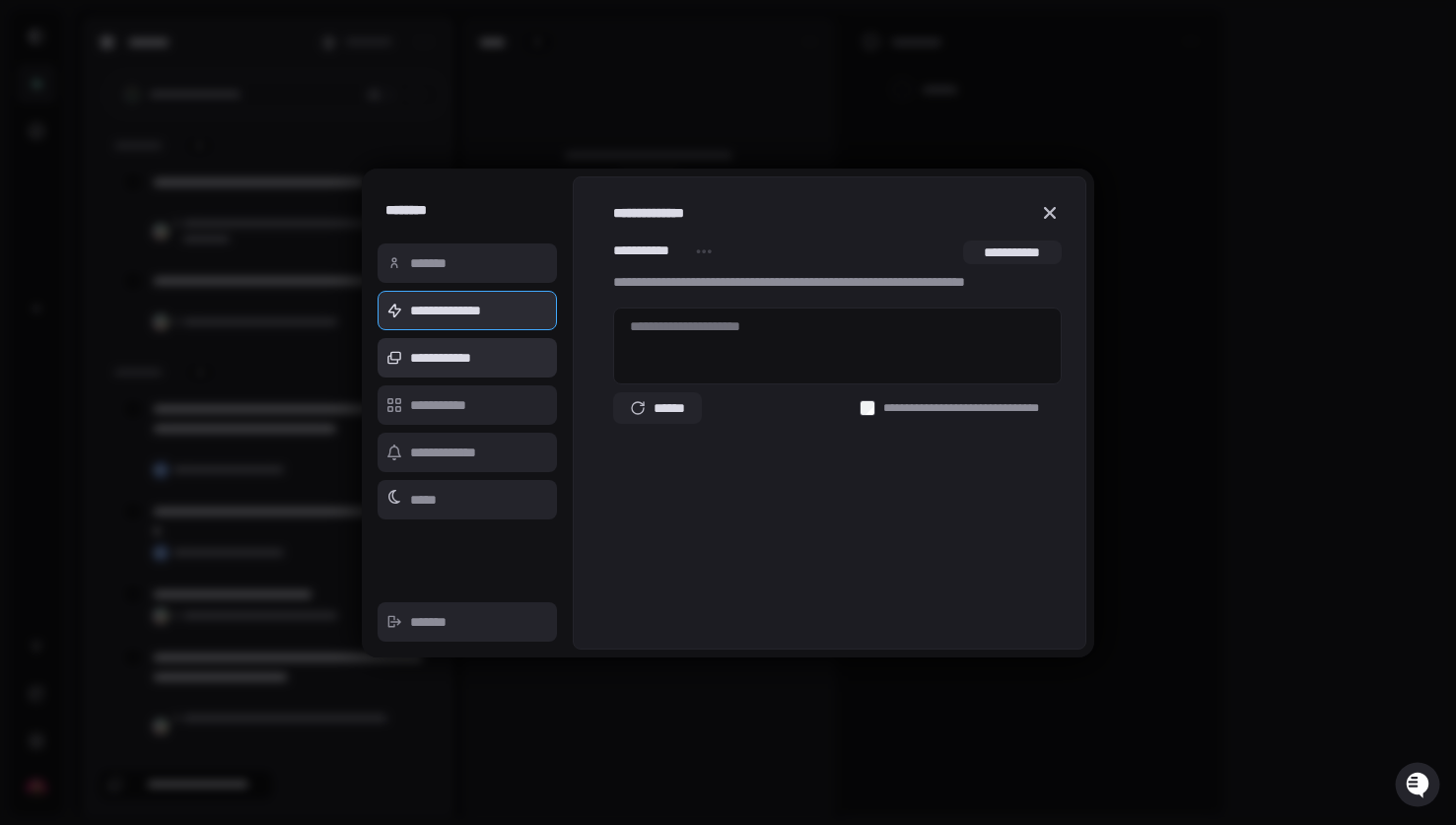 click on "**********" at bounding box center (467, 358) 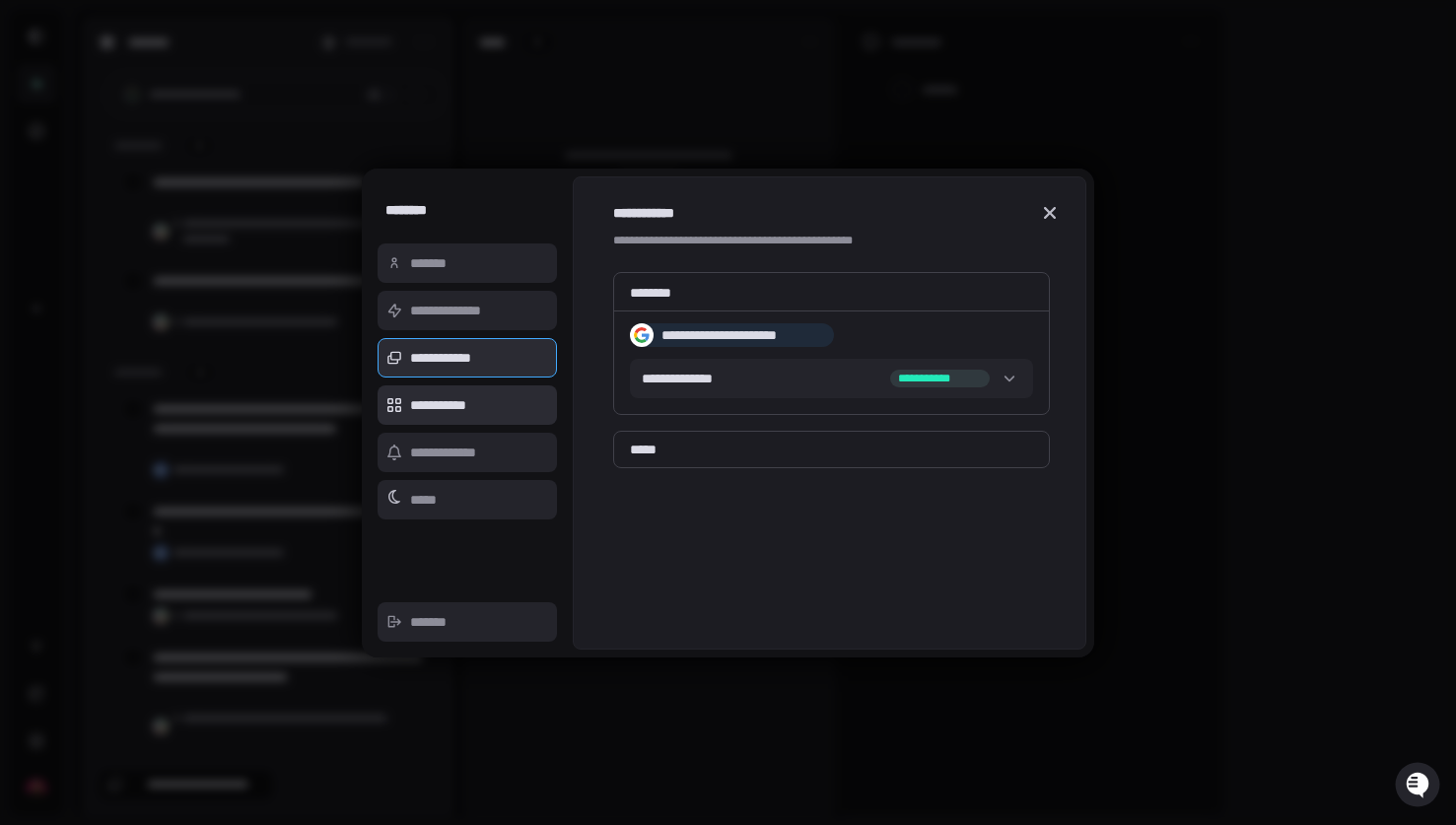 click on "**********" at bounding box center [467, 405] 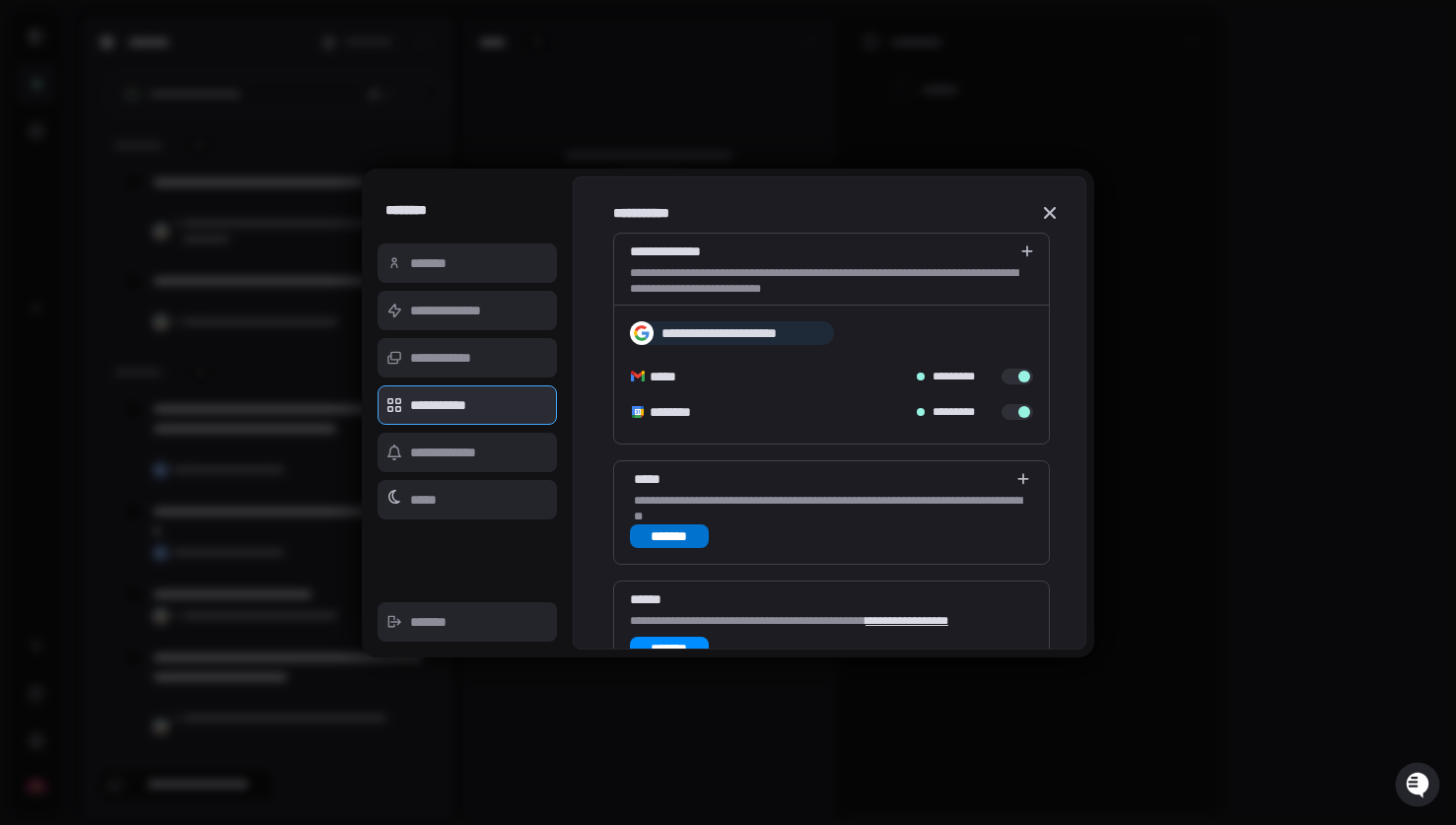 click on "*******" at bounding box center (669, 536) 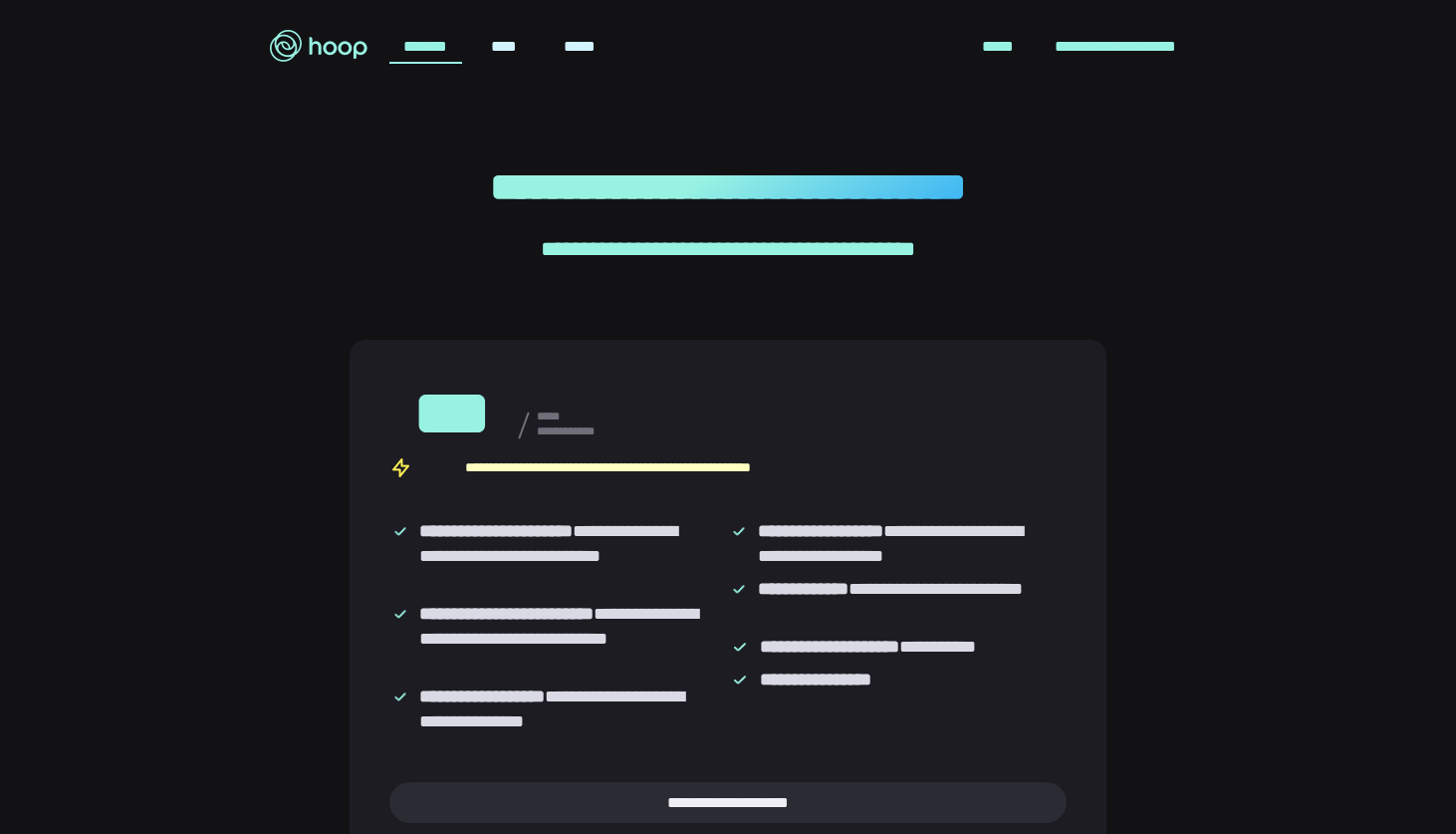 scroll, scrollTop: 0, scrollLeft: 0, axis: both 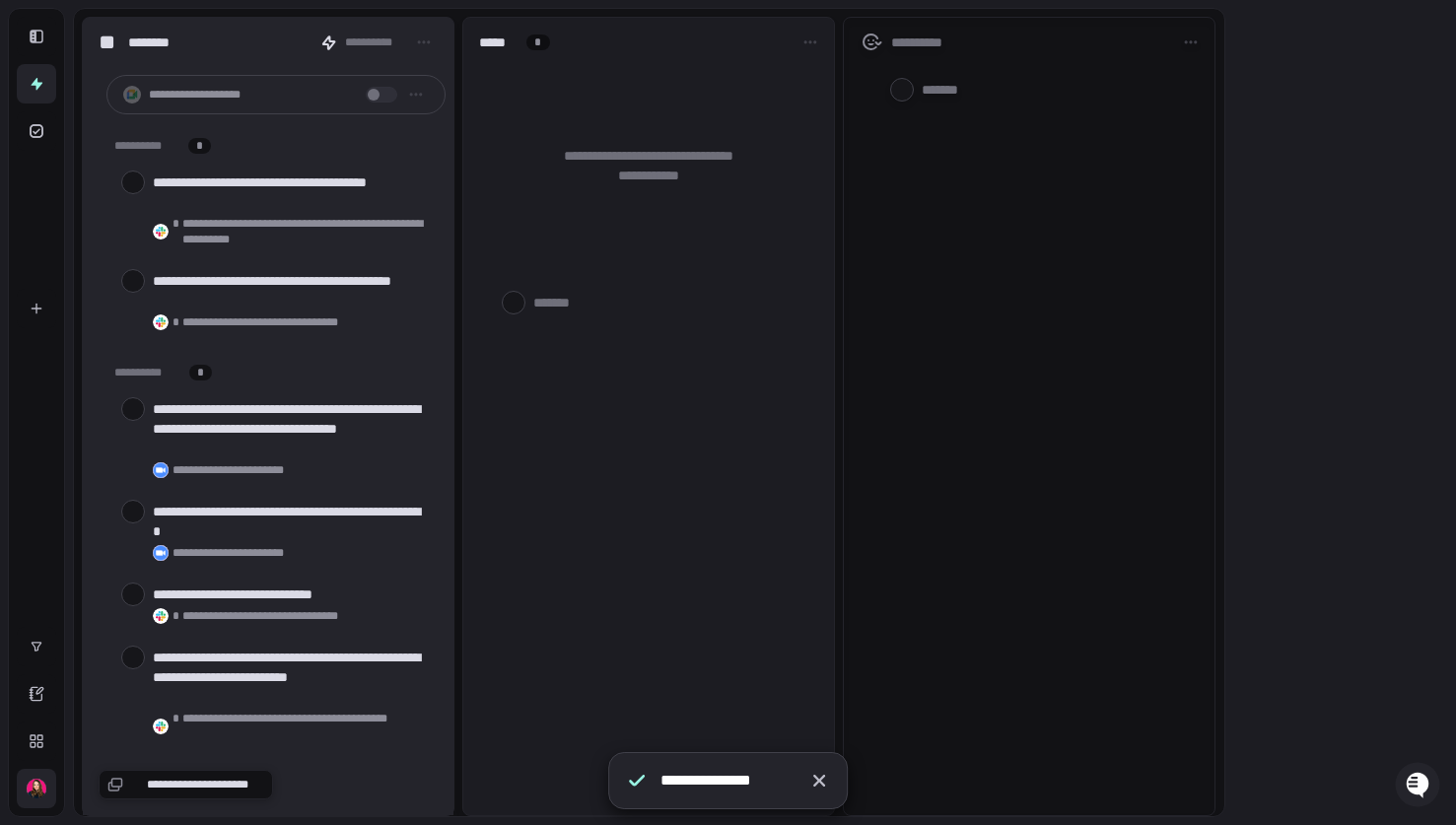 click at bounding box center (36, 789) 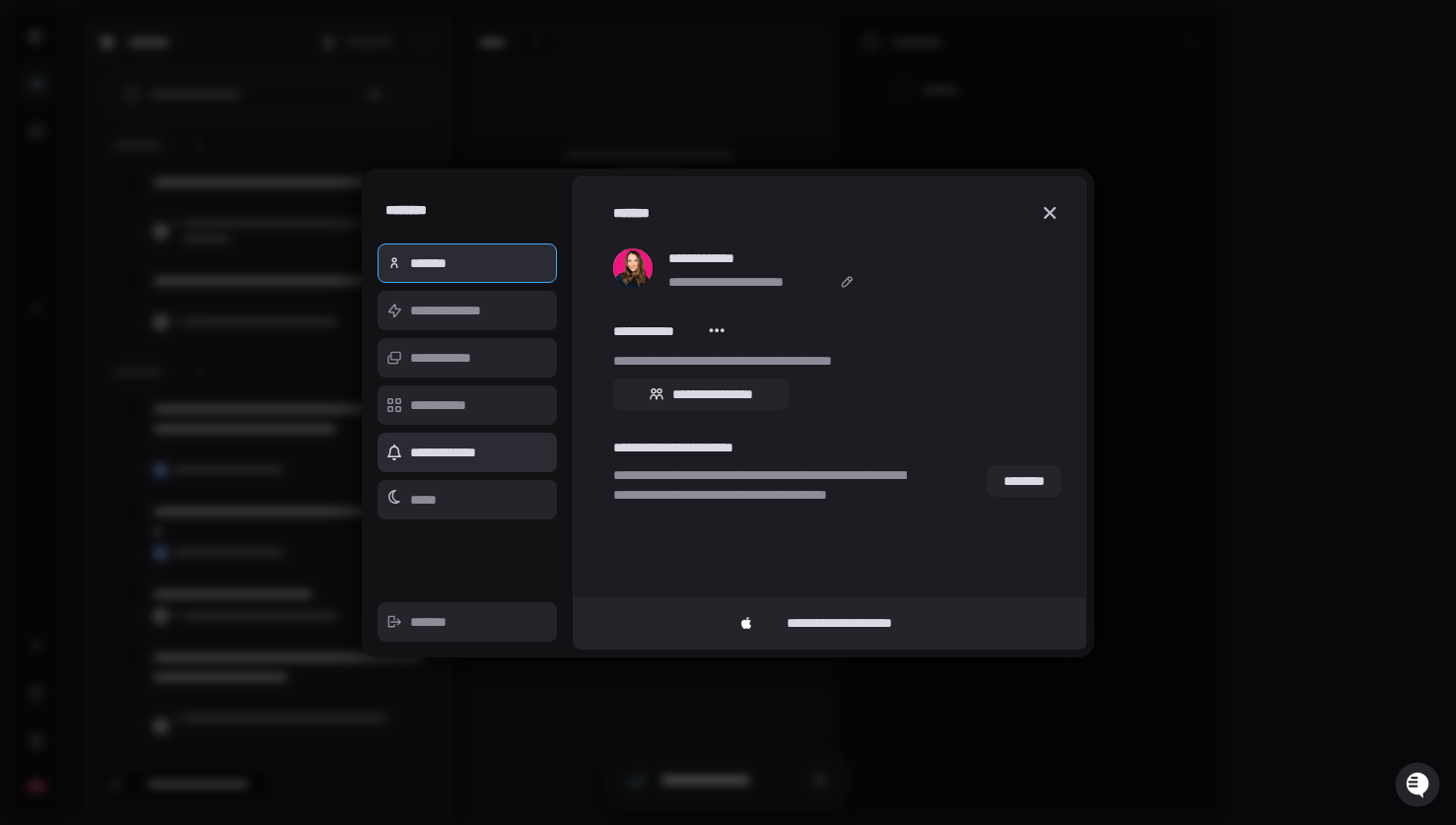 click on "**********" at bounding box center [467, 452] 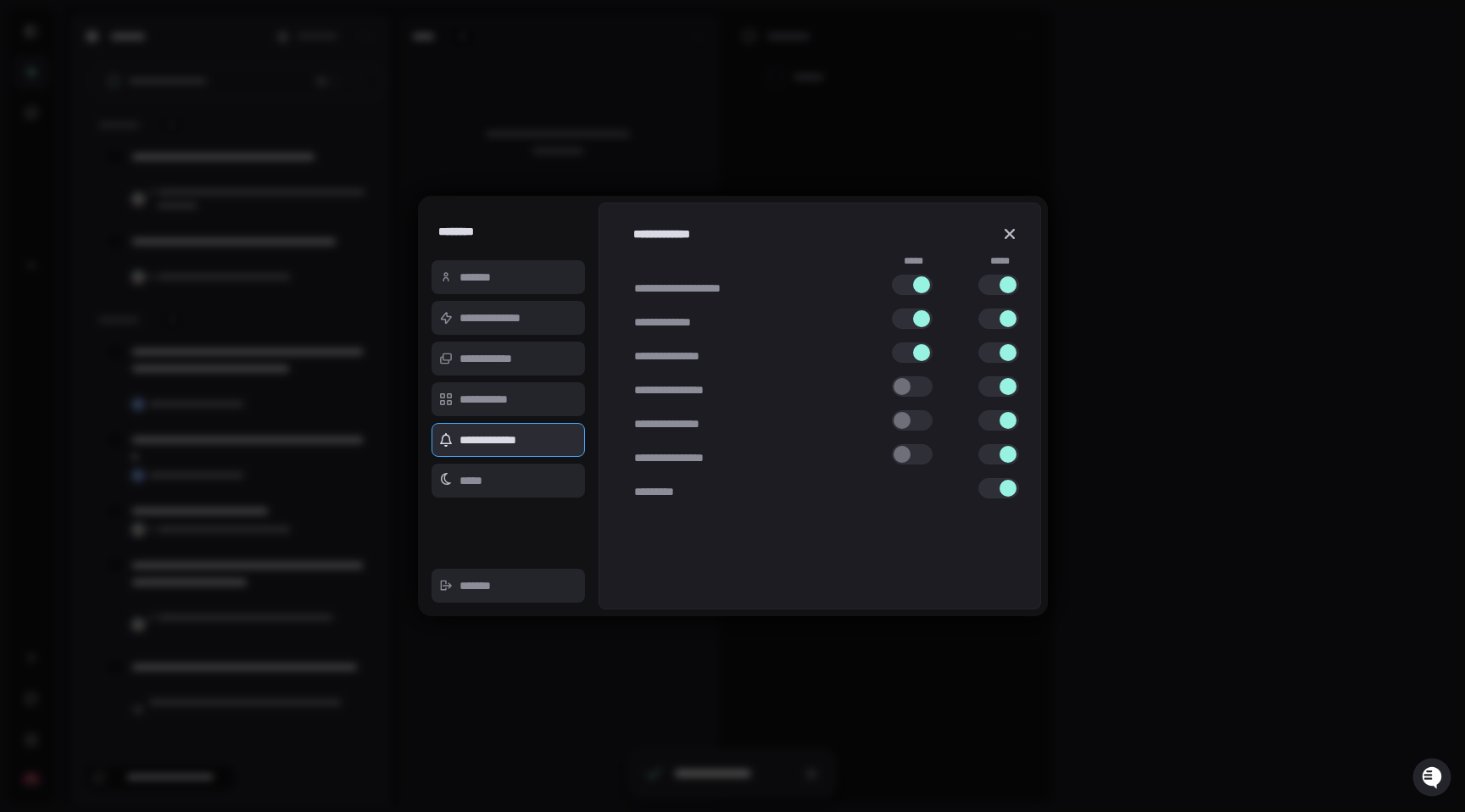 click at bounding box center (732, 406) 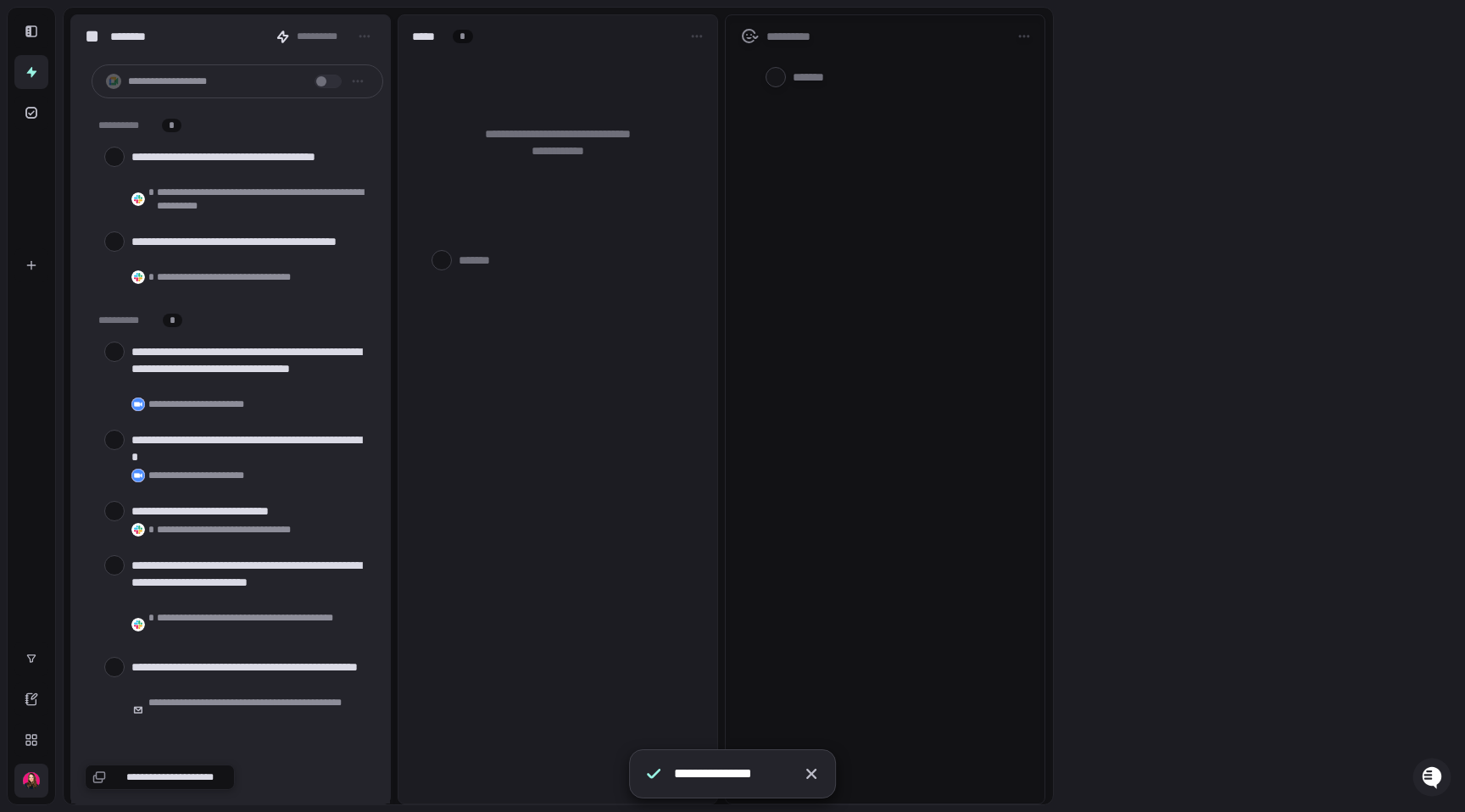click at bounding box center [31, 781] 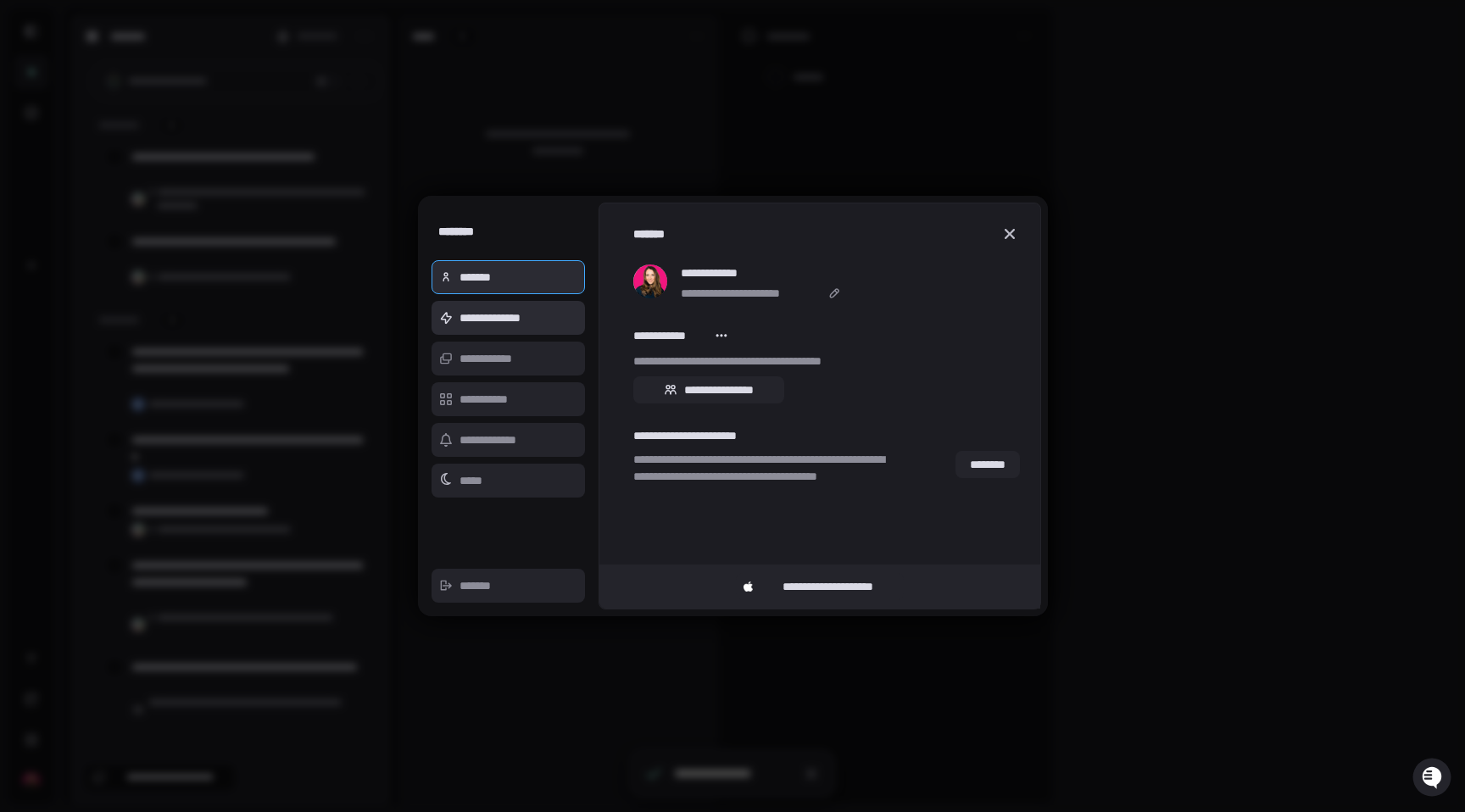 click on "**********" at bounding box center [509, 318] 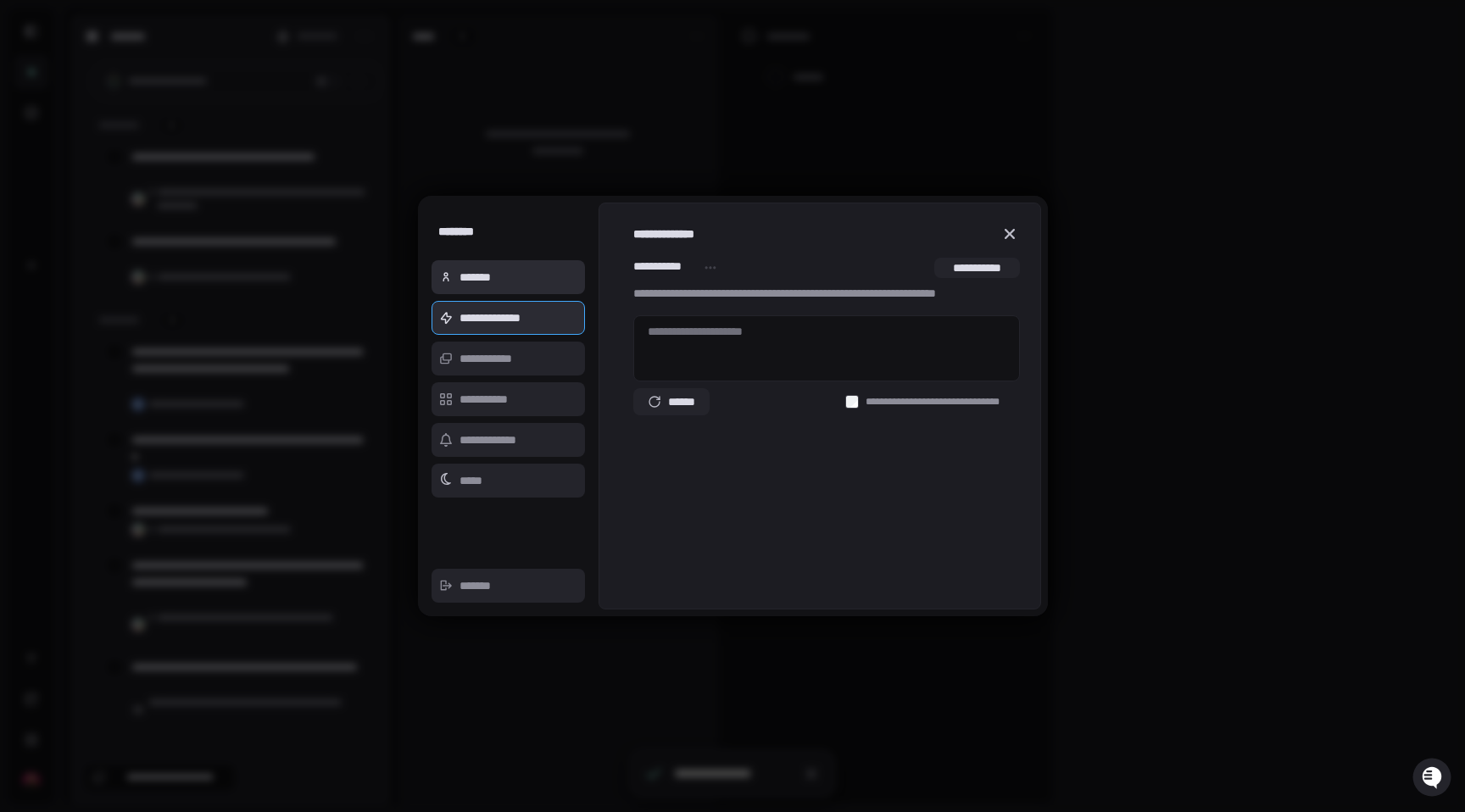 click on "*******" at bounding box center (509, 277) 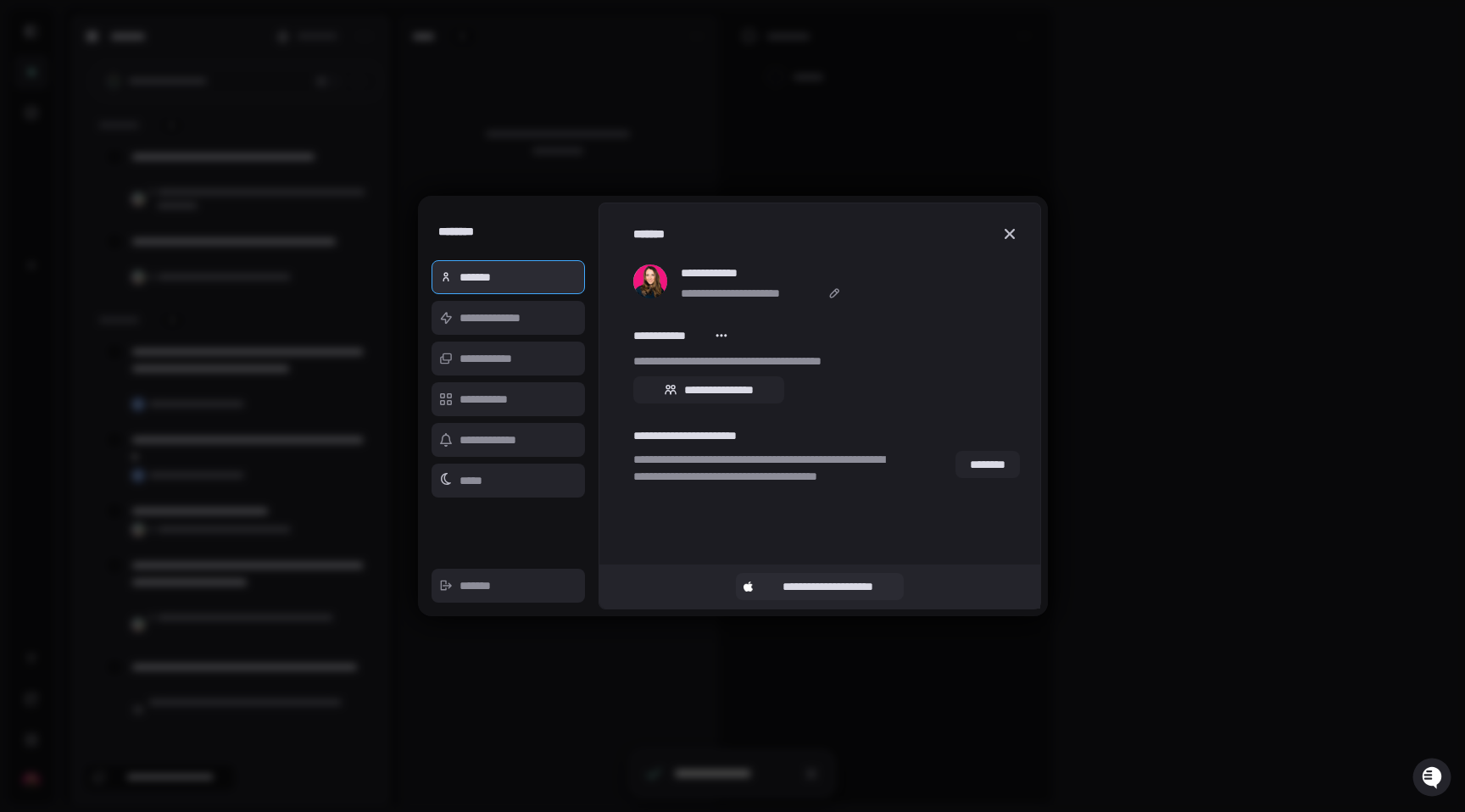 click on "**********" at bounding box center [828, 587] 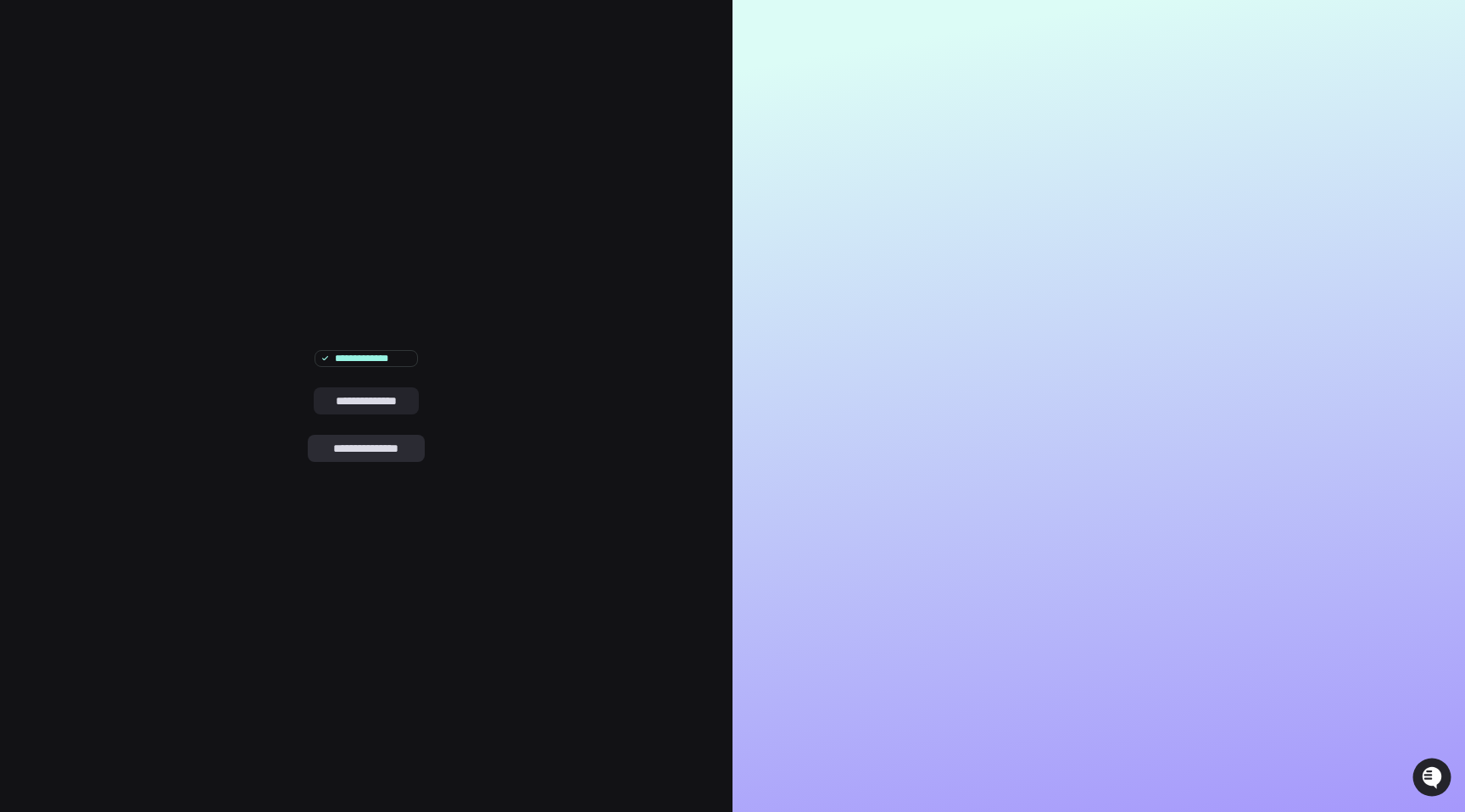 click on "**********" at bounding box center [365, 448] 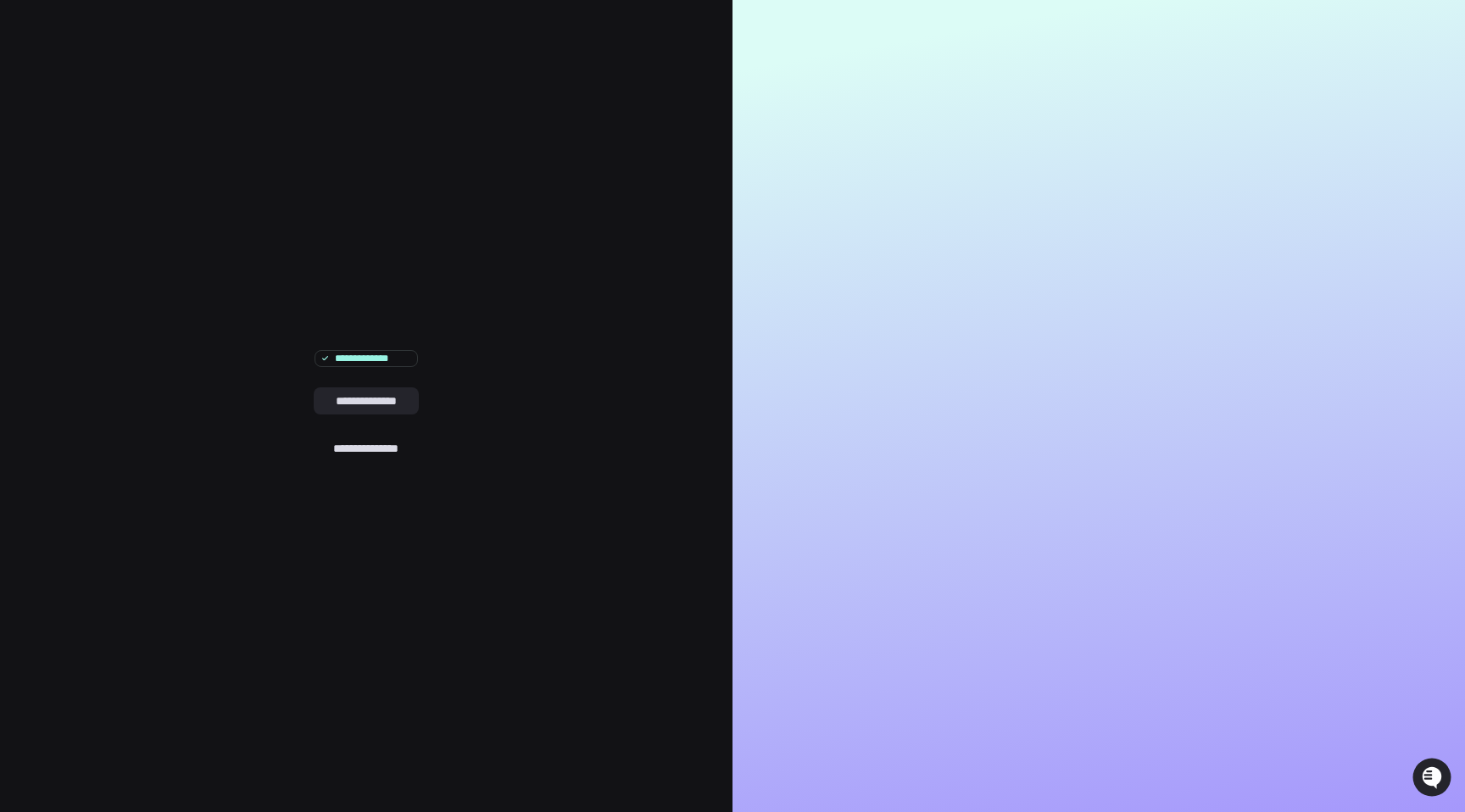type on "*" 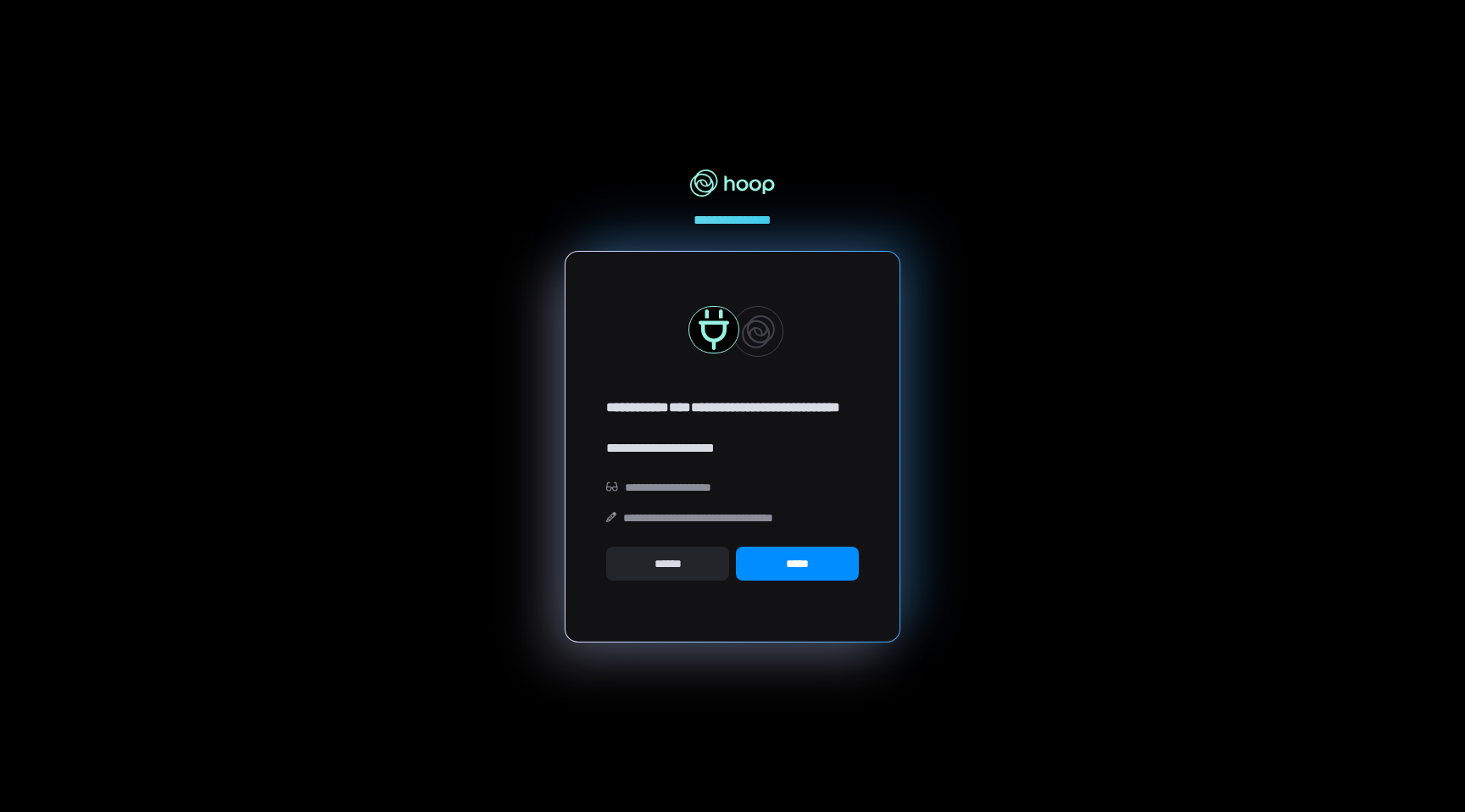 scroll, scrollTop: 0, scrollLeft: 0, axis: both 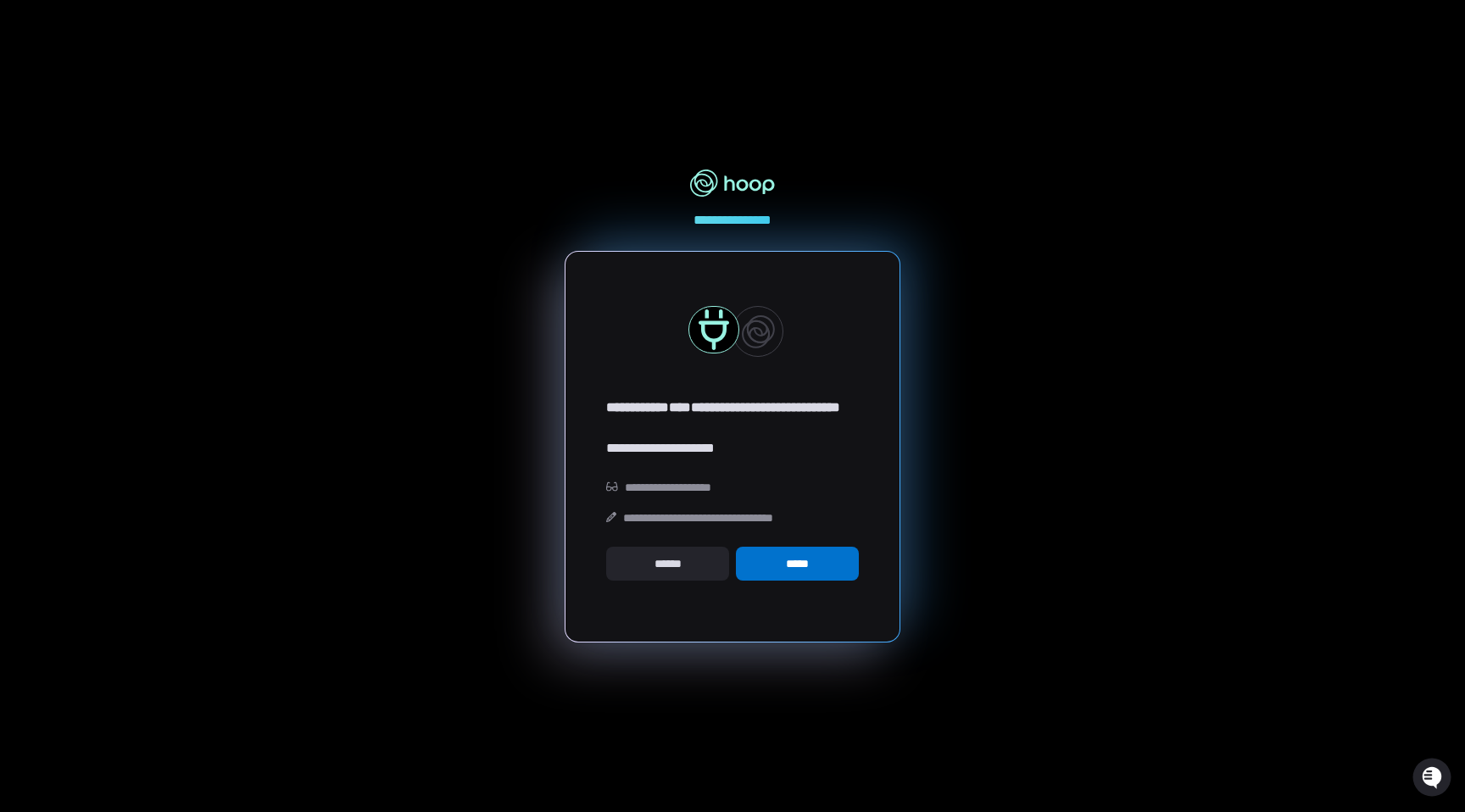 click on "*****" at bounding box center (797, 564) 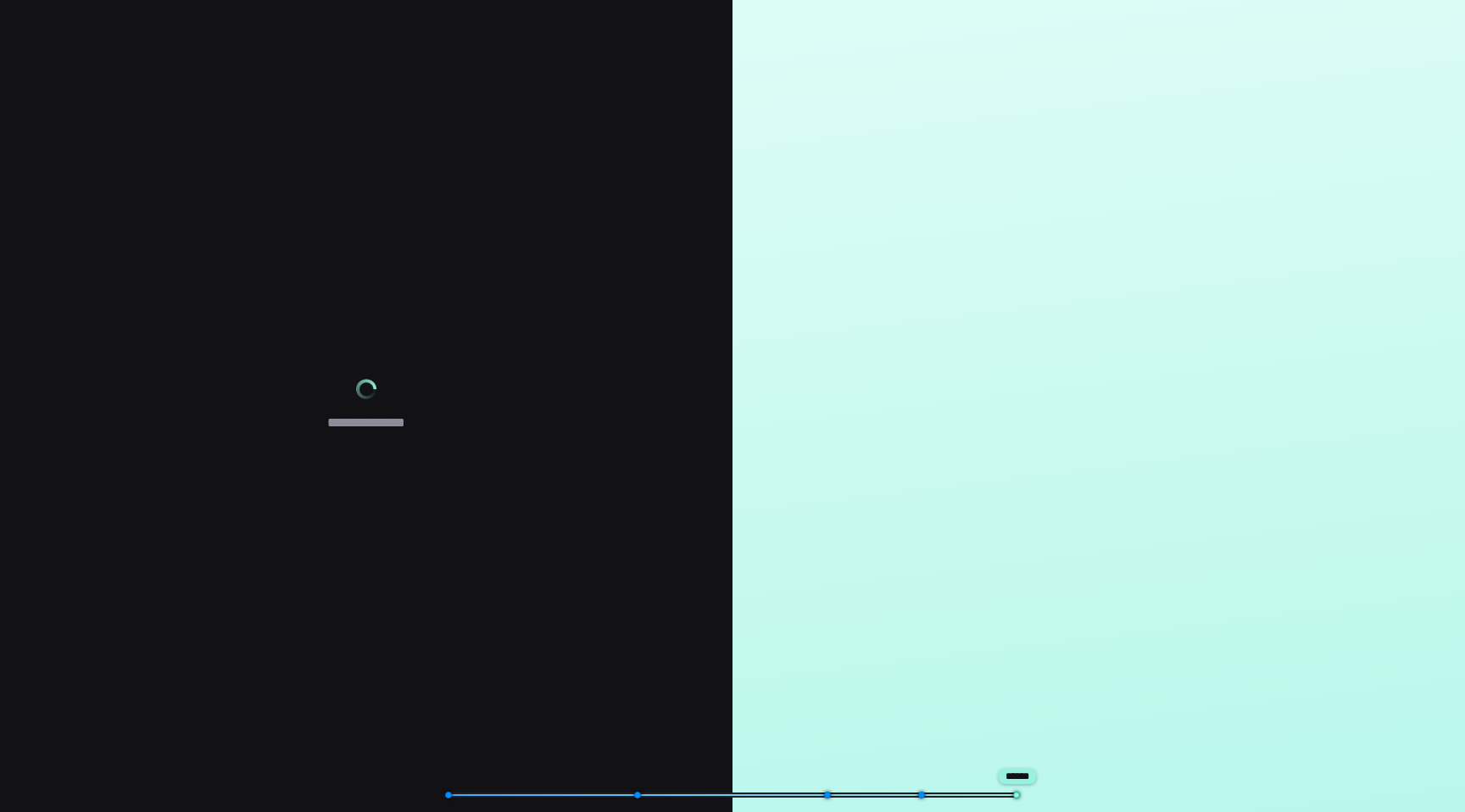 scroll, scrollTop: 0, scrollLeft: 0, axis: both 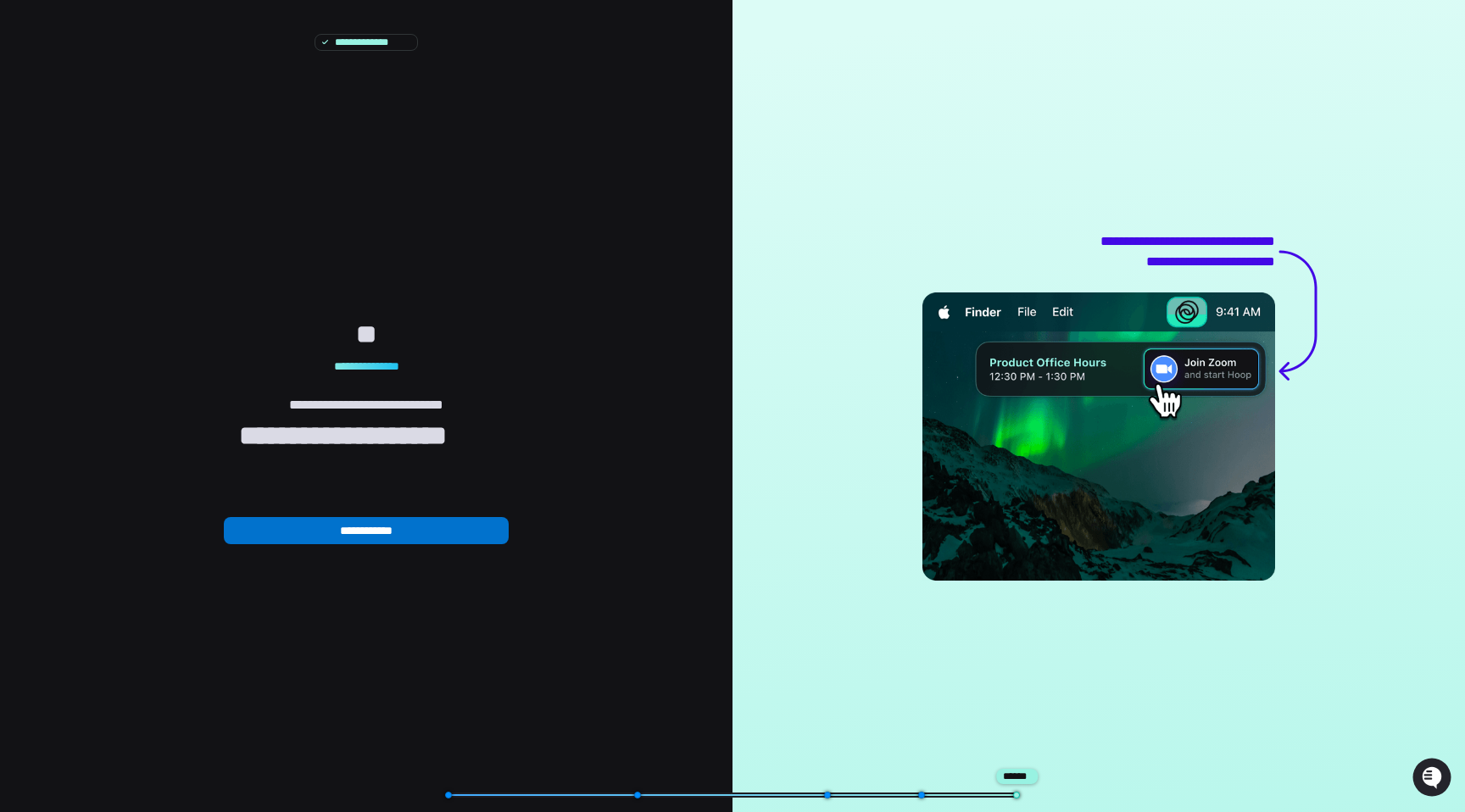 click on "**********" at bounding box center (366, 531) 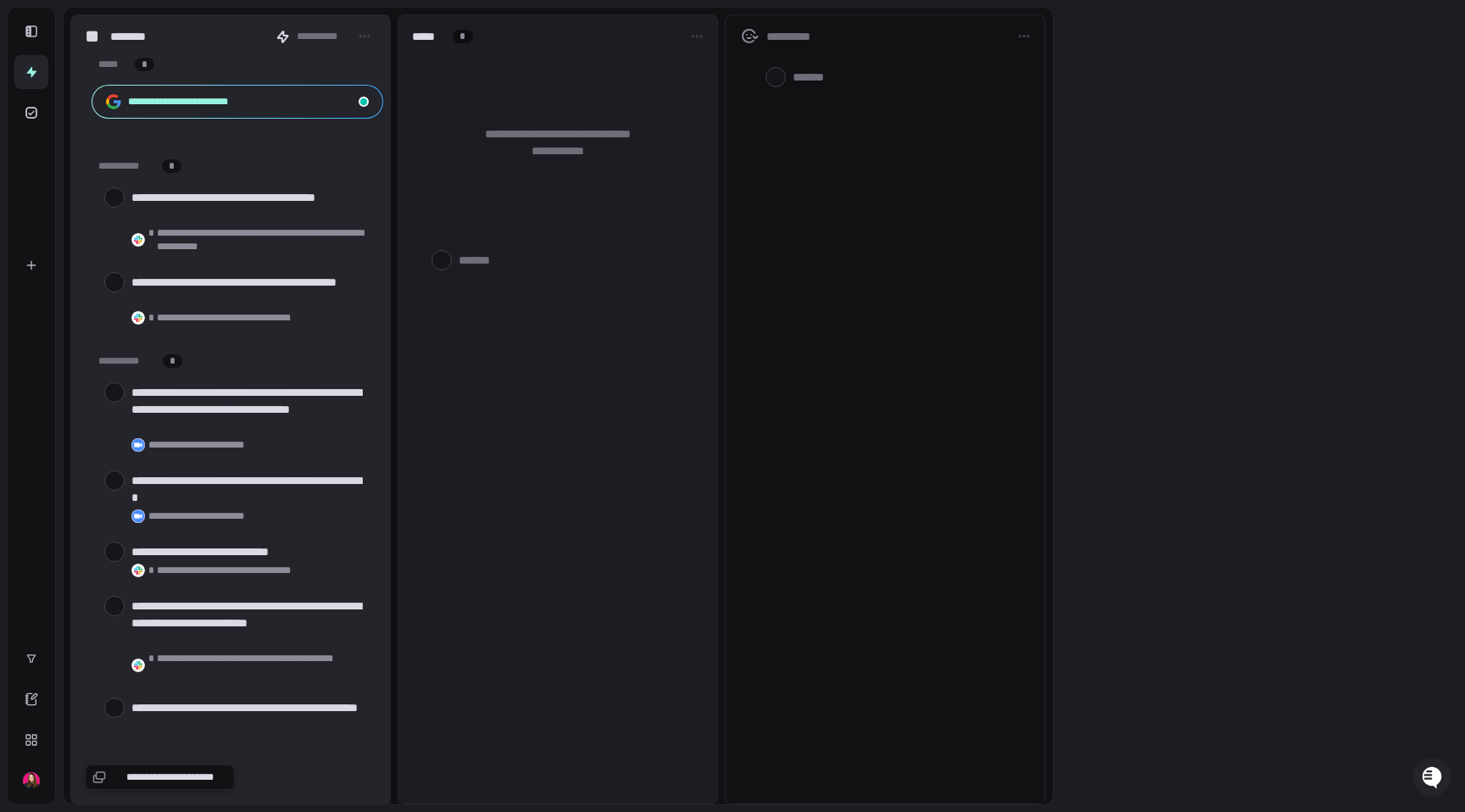 type on "*" 